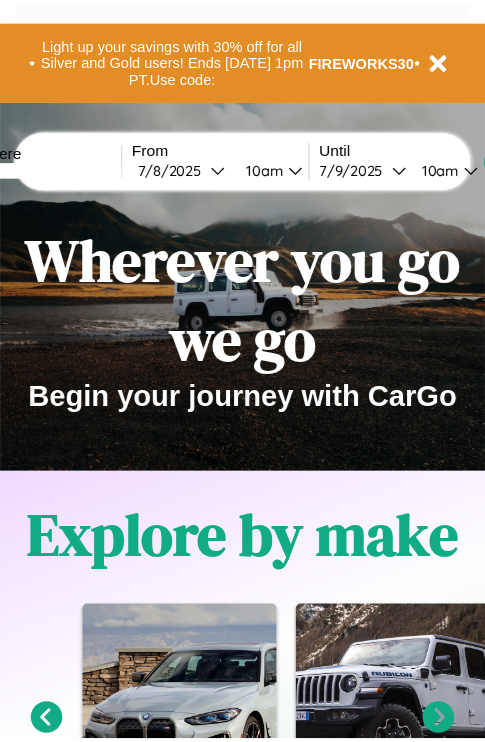 scroll, scrollTop: 0, scrollLeft: 0, axis: both 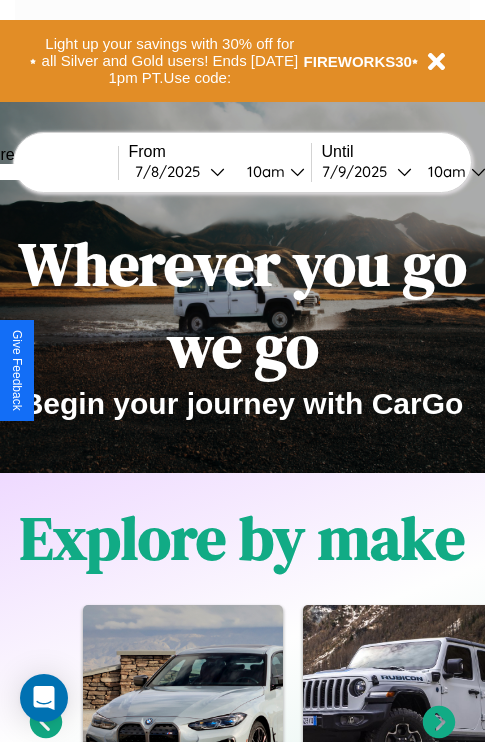 click at bounding box center (43, 172) 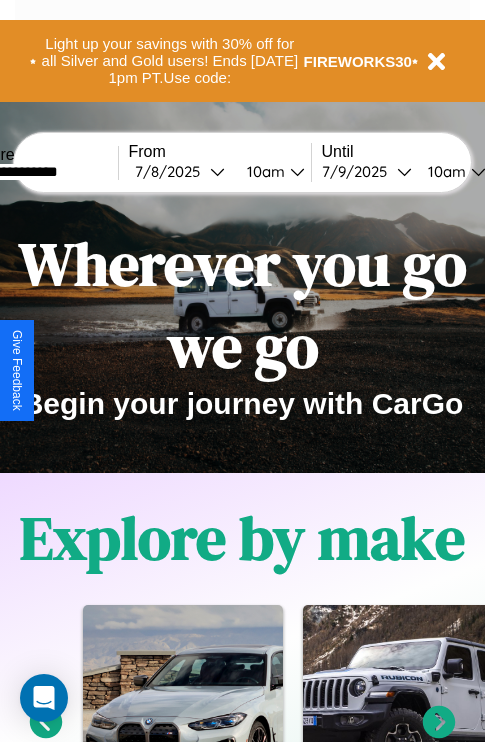 type on "**********" 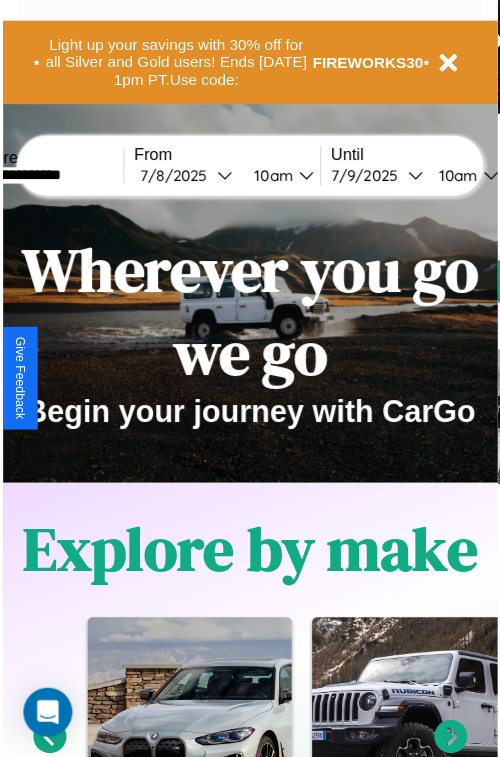 select on "*" 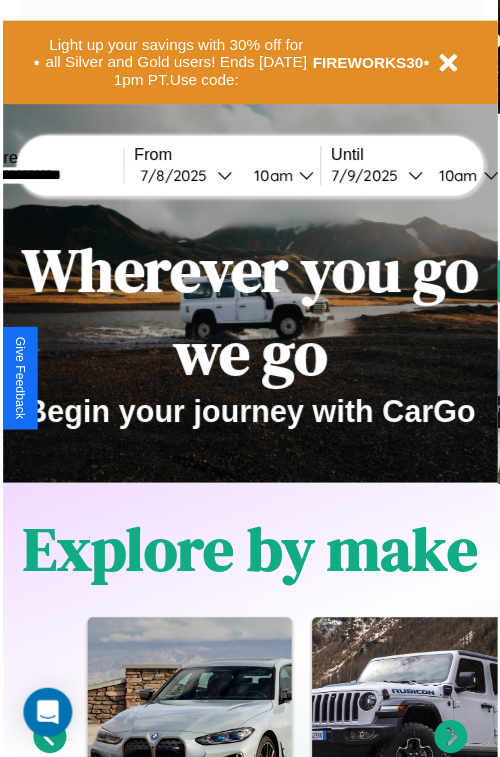 select on "****" 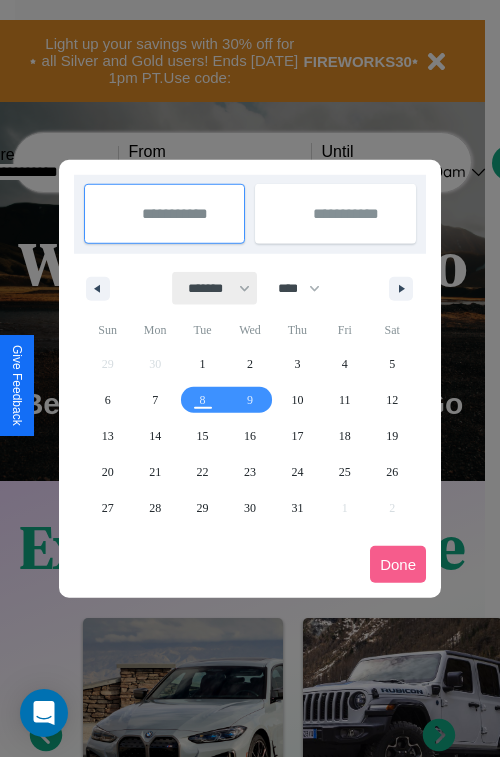 click on "******* ******** ***** ***** *** **** **** ****** ********* ******* ******** ********" at bounding box center (215, 288) 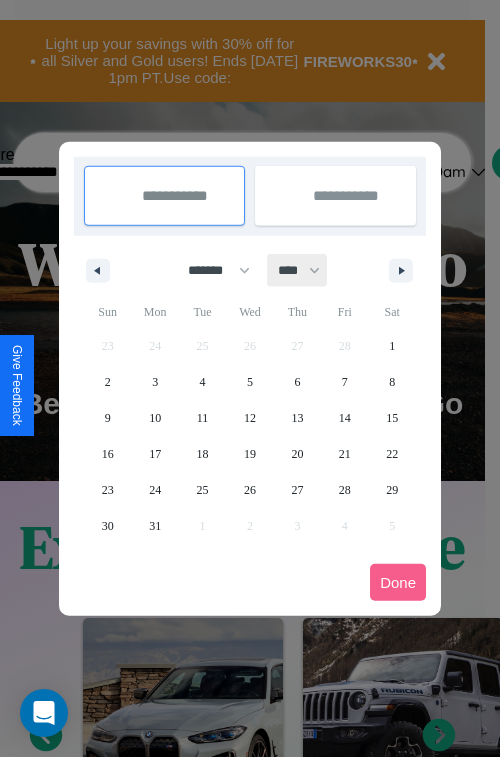 click on "**** **** **** **** **** **** **** **** **** **** **** **** **** **** **** **** **** **** **** **** **** **** **** **** **** **** **** **** **** **** **** **** **** **** **** **** **** **** **** **** **** **** **** **** **** **** **** **** **** **** **** **** **** **** **** **** **** **** **** **** **** **** **** **** **** **** **** **** **** **** **** **** **** **** **** **** **** **** **** **** **** **** **** **** **** **** **** **** **** **** **** **** **** **** **** **** **** **** **** **** **** **** **** **** **** **** **** **** **** **** **** **** **** **** **** **** **** **** **** **** ****" at bounding box center (298, 270) 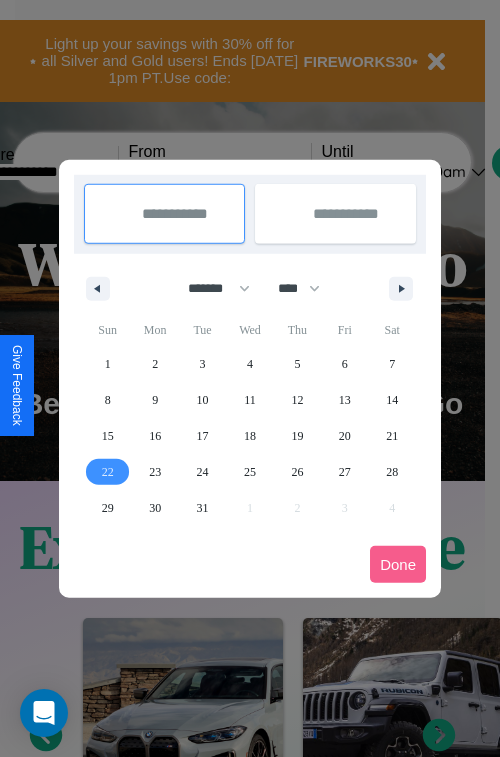 click on "22" at bounding box center (108, 472) 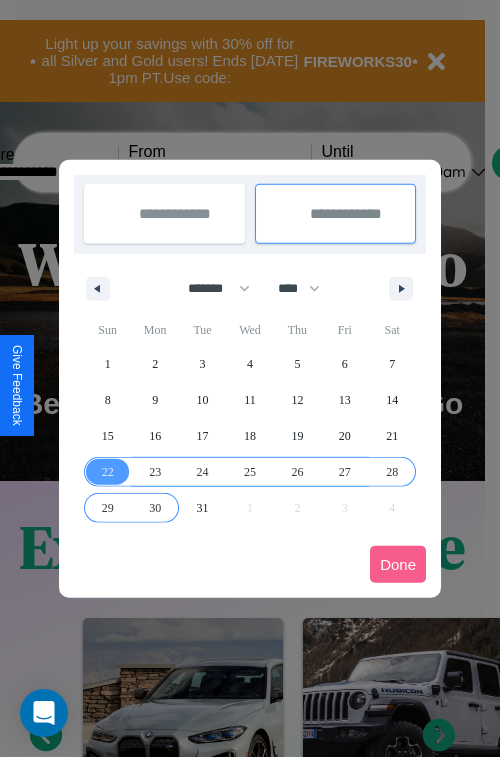 click on "30" at bounding box center (155, 508) 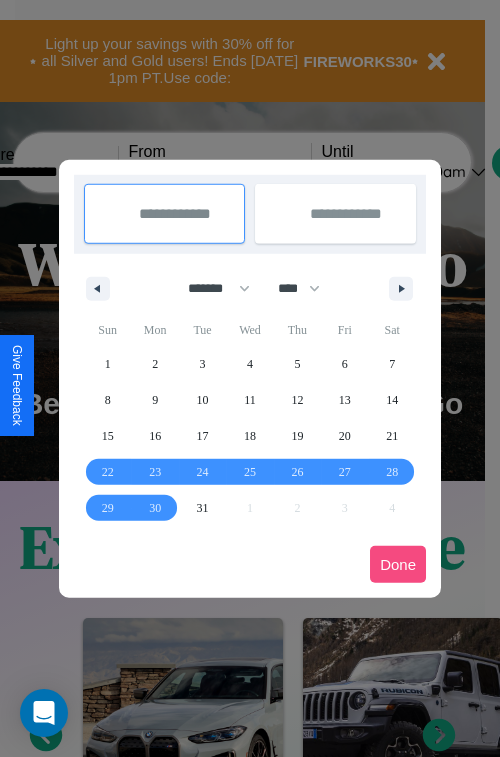 click on "Done" at bounding box center (398, 564) 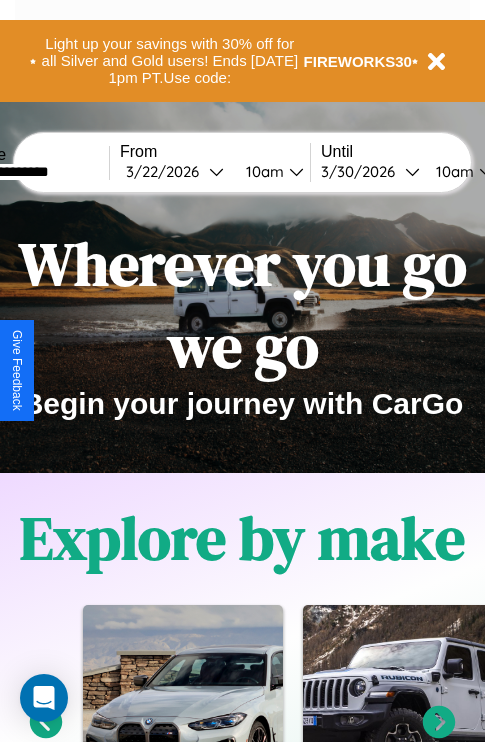 scroll, scrollTop: 0, scrollLeft: 76, axis: horizontal 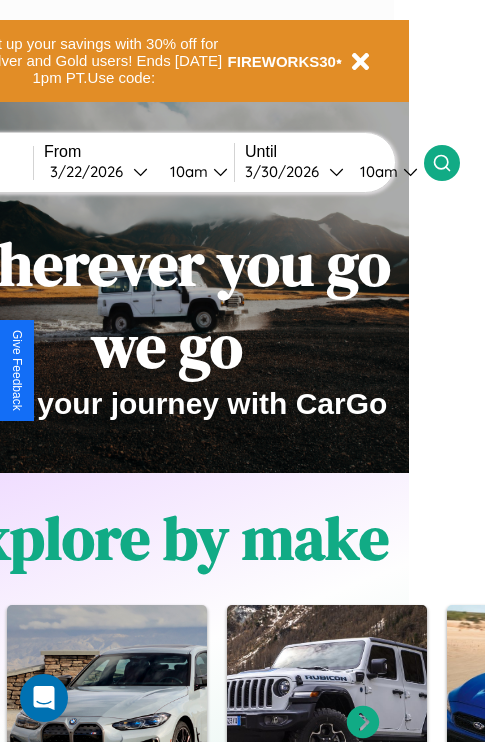 click 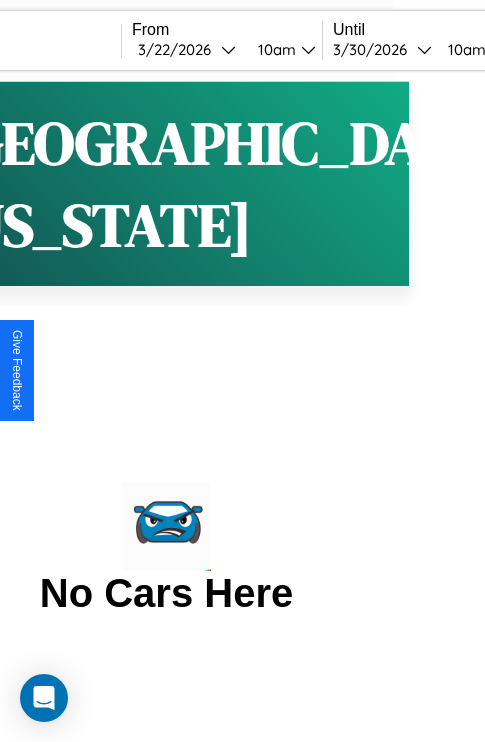scroll, scrollTop: 0, scrollLeft: 0, axis: both 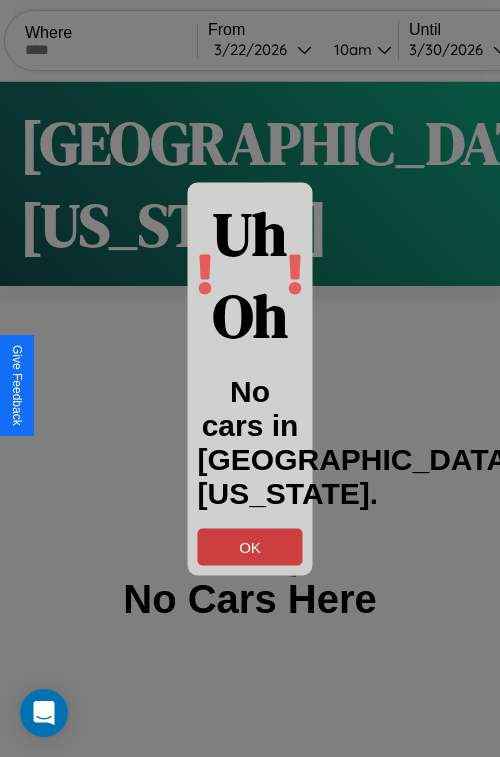 click on "OK" at bounding box center [250, 546] 